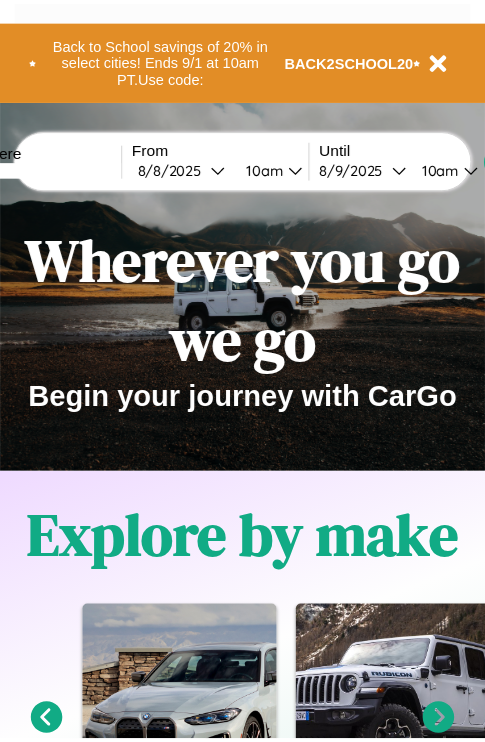 scroll, scrollTop: 0, scrollLeft: 0, axis: both 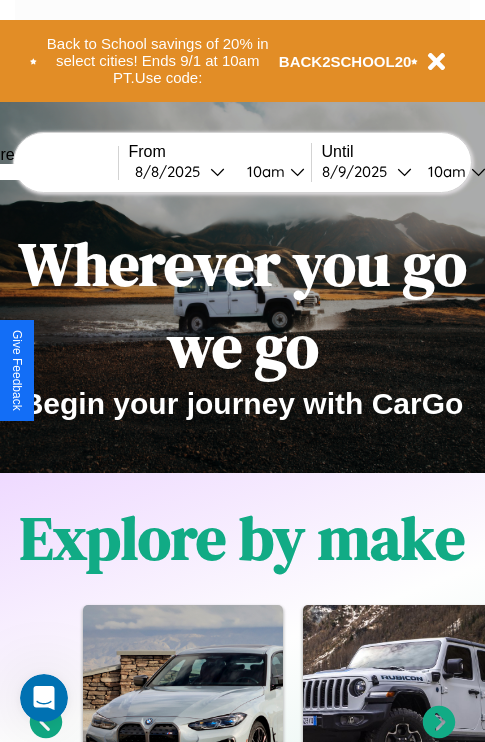 click at bounding box center (43, 172) 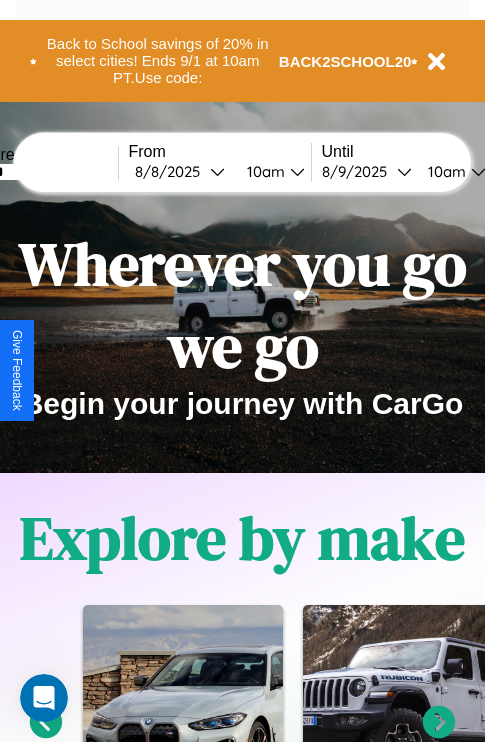 type on "******" 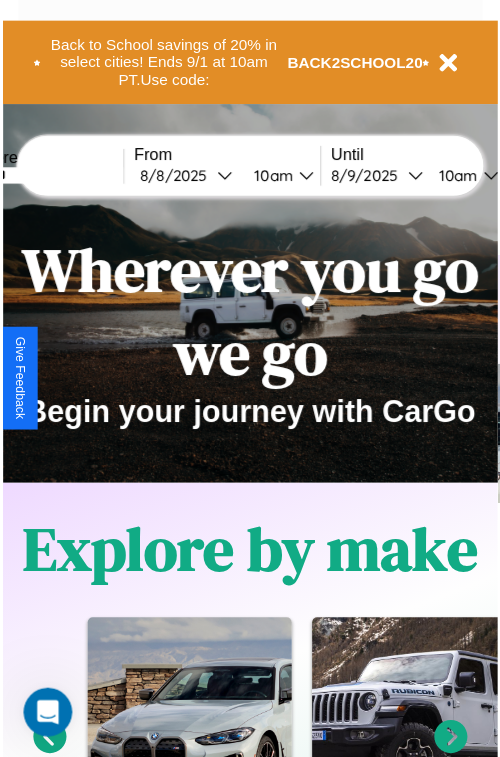 select on "*" 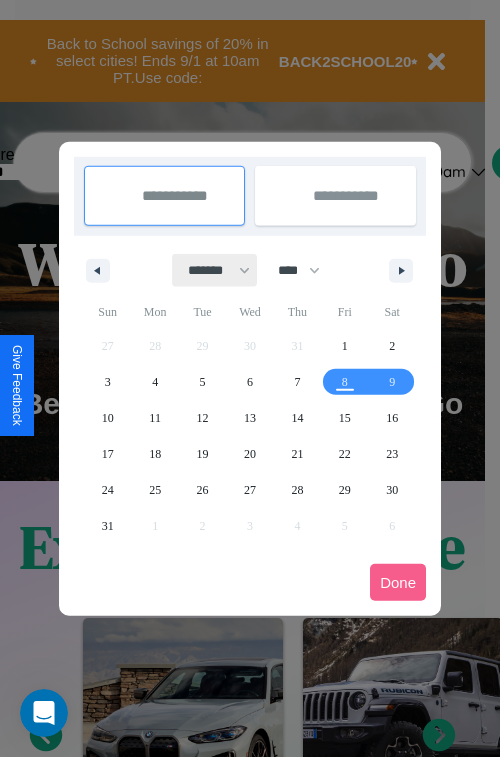 click on "******* ******** ***** ***** *** **** **** ****** ********* ******* ******** ********" at bounding box center [215, 270] 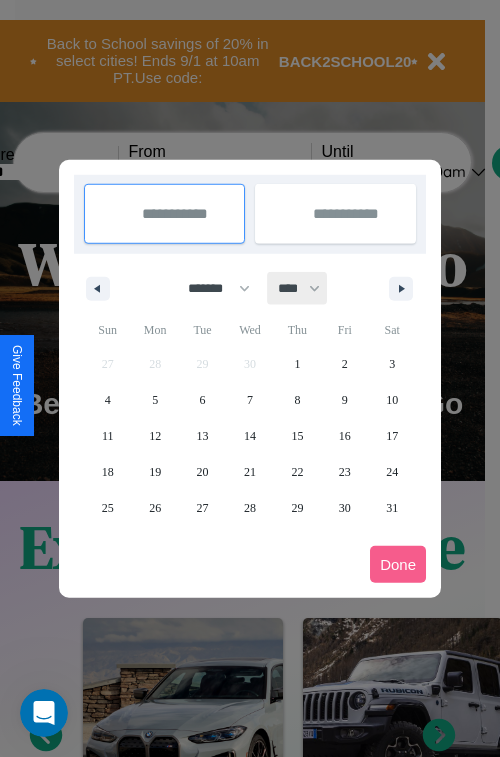 click on "**** **** **** **** **** **** **** **** **** **** **** **** **** **** **** **** **** **** **** **** **** **** **** **** **** **** **** **** **** **** **** **** **** **** **** **** **** **** **** **** **** **** **** **** **** **** **** **** **** **** **** **** **** **** **** **** **** **** **** **** **** **** **** **** **** **** **** **** **** **** **** **** **** **** **** **** **** **** **** **** **** **** **** **** **** **** **** **** **** **** **** **** **** **** **** **** **** **** **** **** **** **** **** **** **** **** **** **** **** **** **** **** **** **** **** **** **** **** **** **** ****" at bounding box center (298, 288) 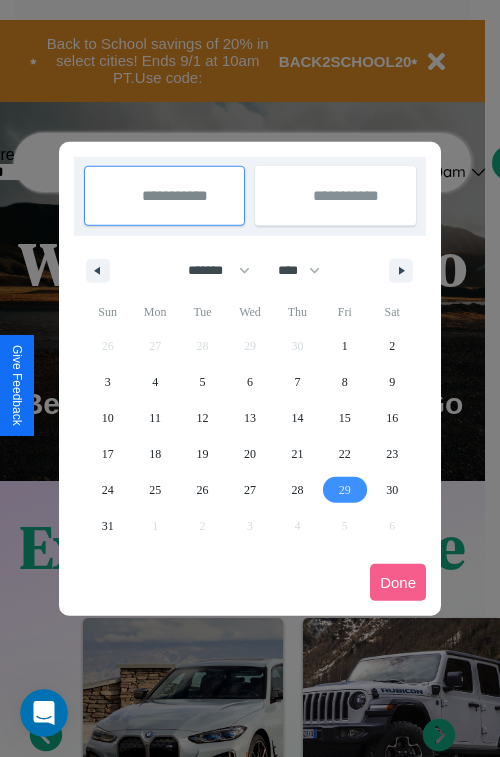 click on "29" at bounding box center (345, 490) 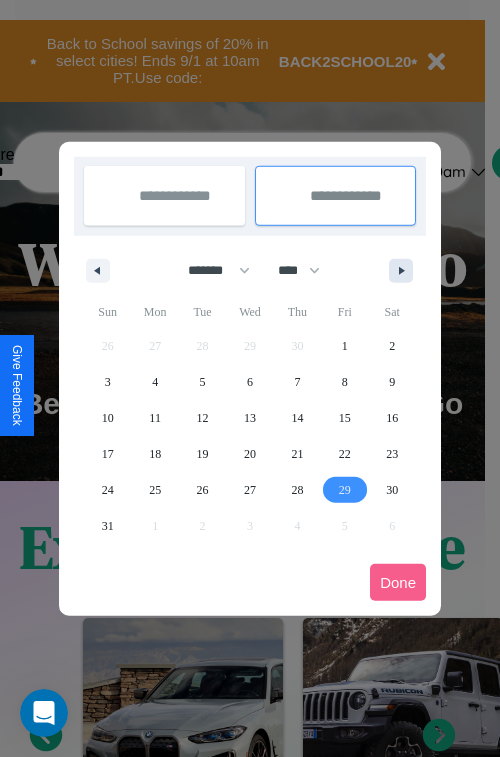 click at bounding box center (405, 271) 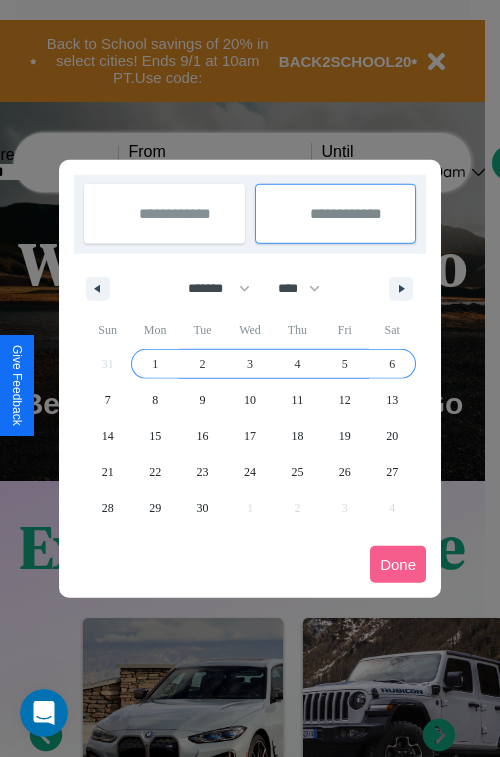 click on "6" at bounding box center [392, 364] 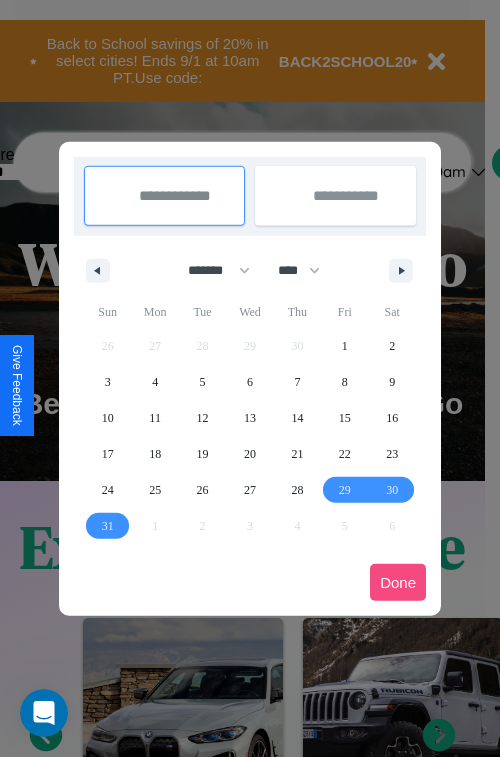 click on "Done" at bounding box center [398, 582] 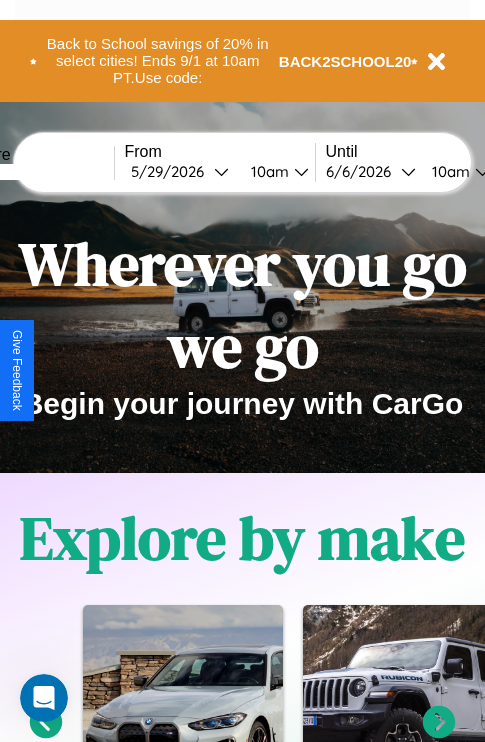 click on "10am" at bounding box center [267, 171] 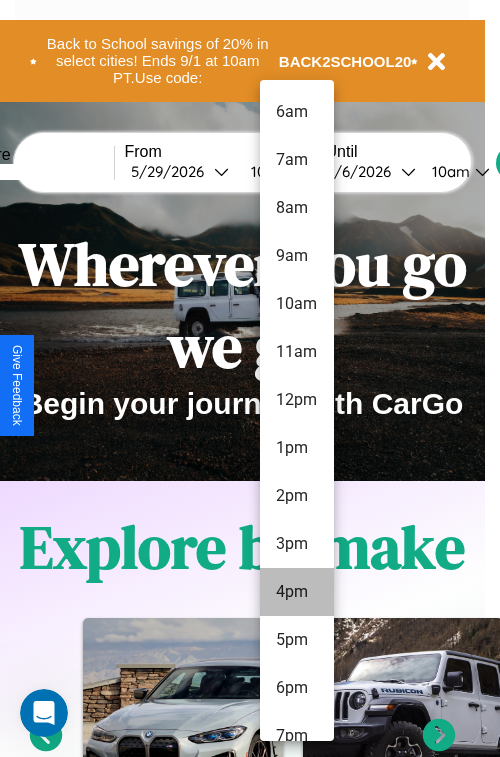 click on "4pm" at bounding box center [297, 592] 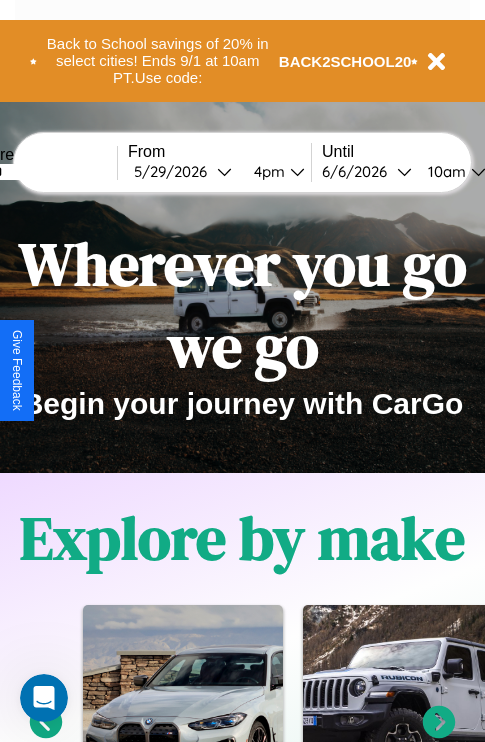 scroll, scrollTop: 0, scrollLeft: 69, axis: horizontal 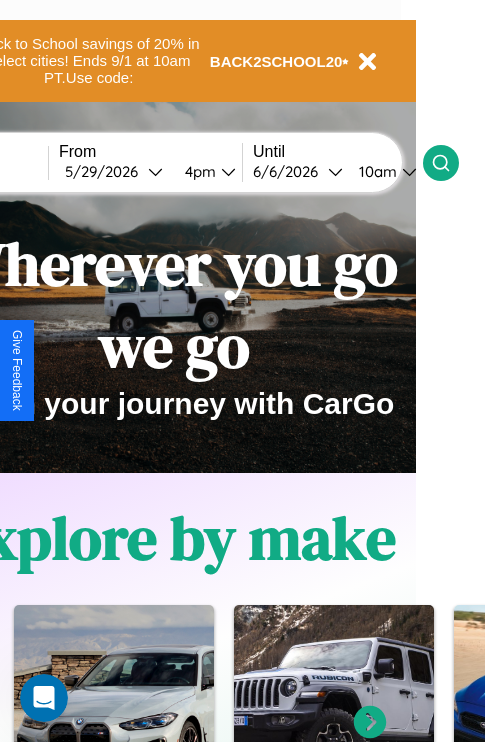 click 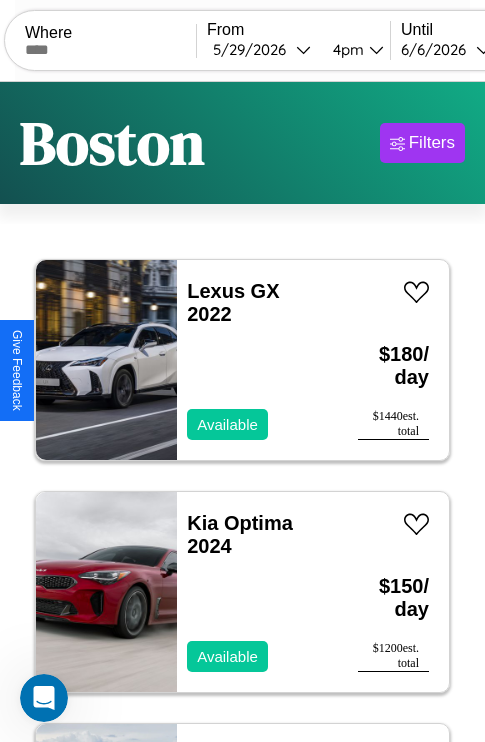 scroll, scrollTop: 66, scrollLeft: 0, axis: vertical 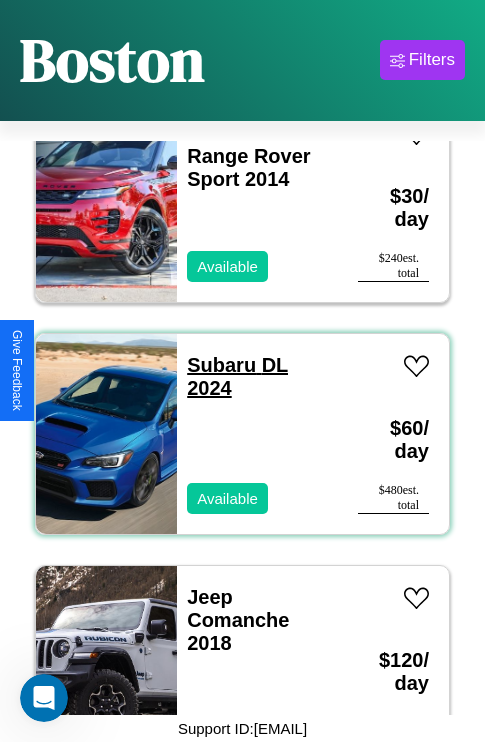 click on "Subaru   DL   2024" at bounding box center [237, 376] 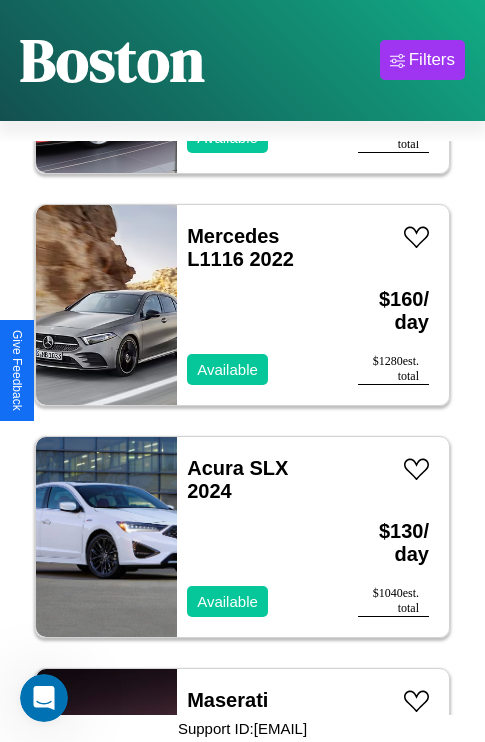 scroll, scrollTop: 3323, scrollLeft: 0, axis: vertical 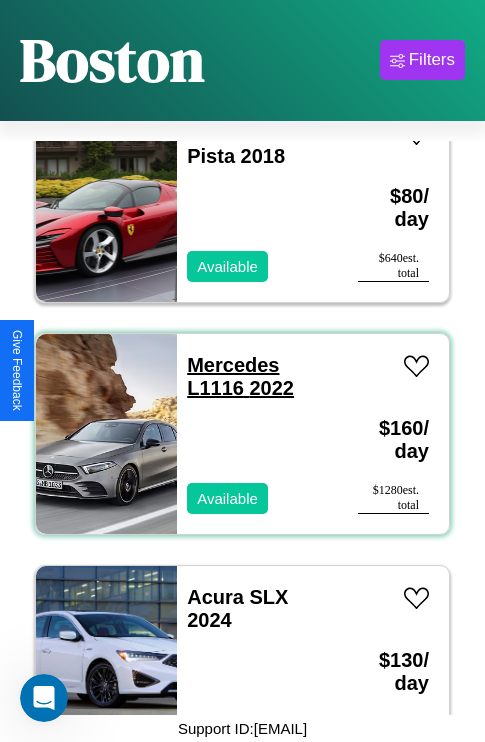 click on "Mercedes   L1116   2022" at bounding box center [240, 376] 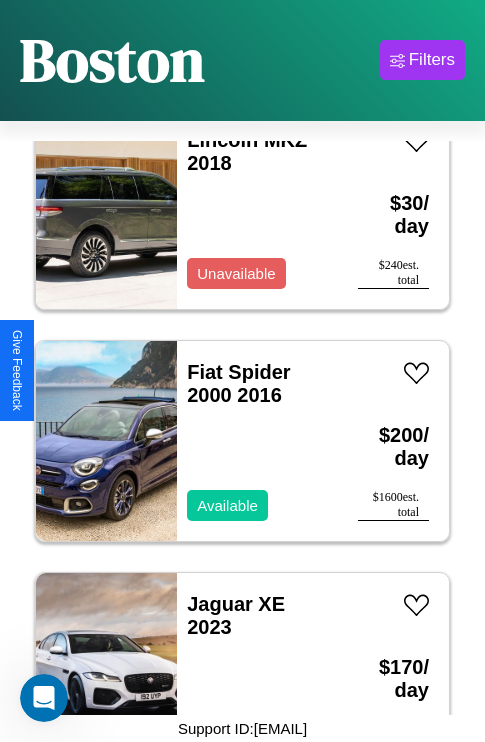 scroll, scrollTop: 9587, scrollLeft: 0, axis: vertical 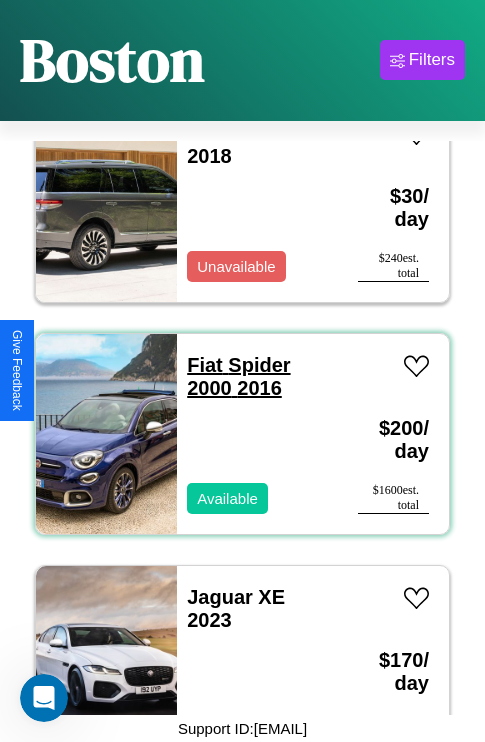 click on "Fiat   Spider 2000   2016" at bounding box center [238, 376] 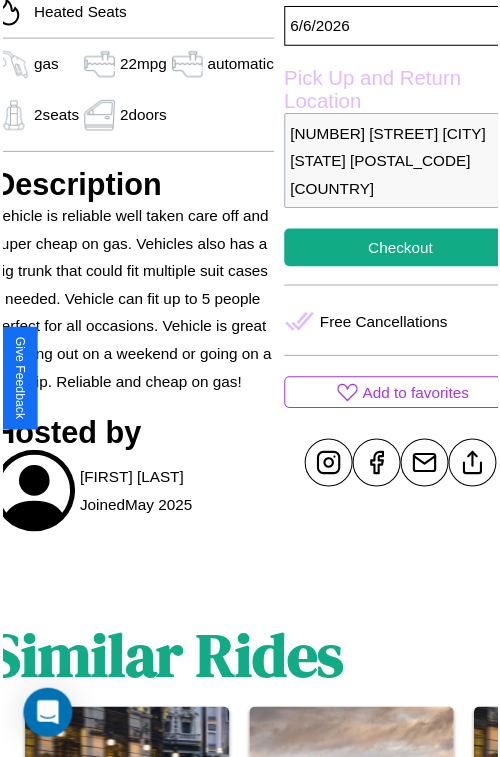scroll, scrollTop: 650, scrollLeft: 84, axis: both 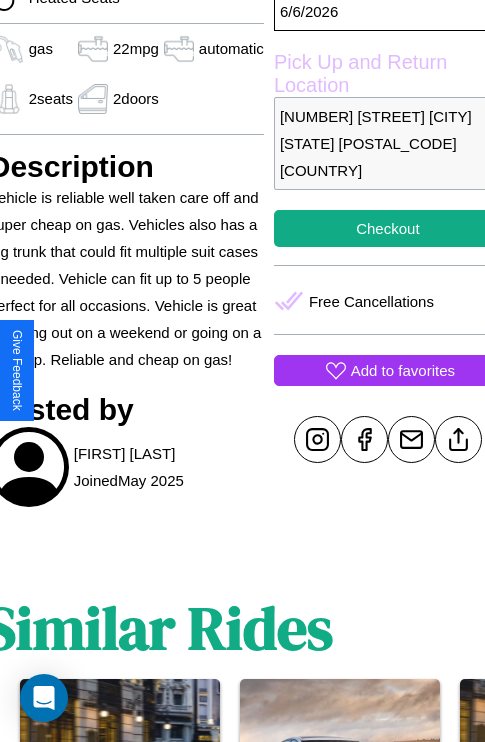 click on "Add to favorites" at bounding box center (403, 370) 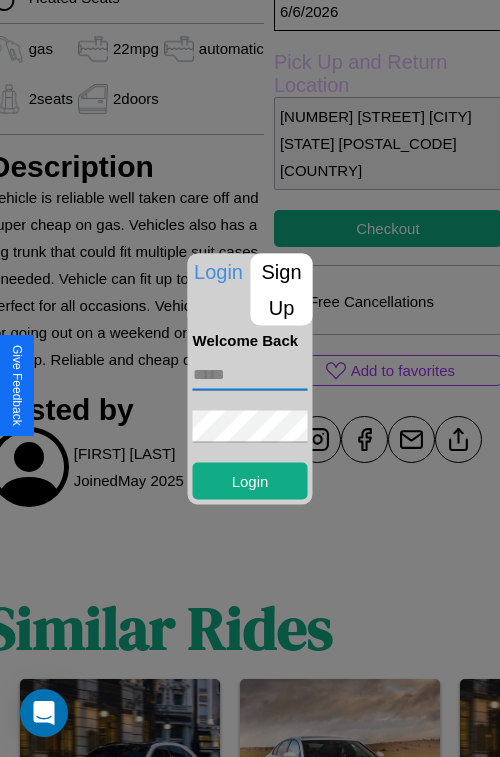 click at bounding box center [250, 374] 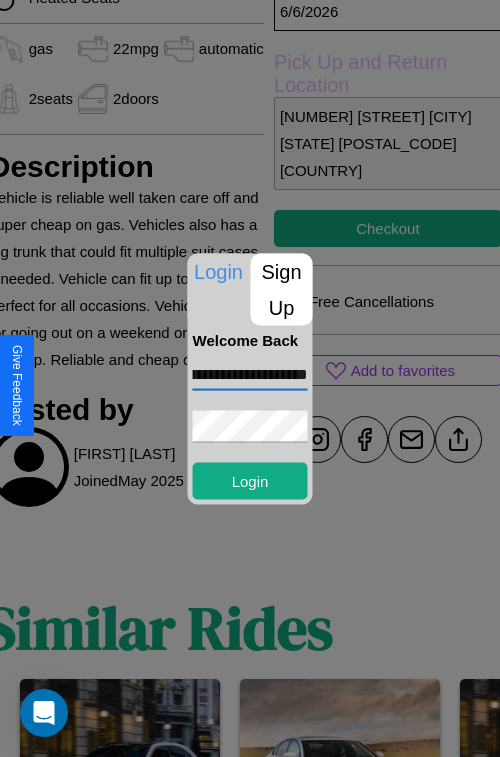 scroll, scrollTop: 0, scrollLeft: 63, axis: horizontal 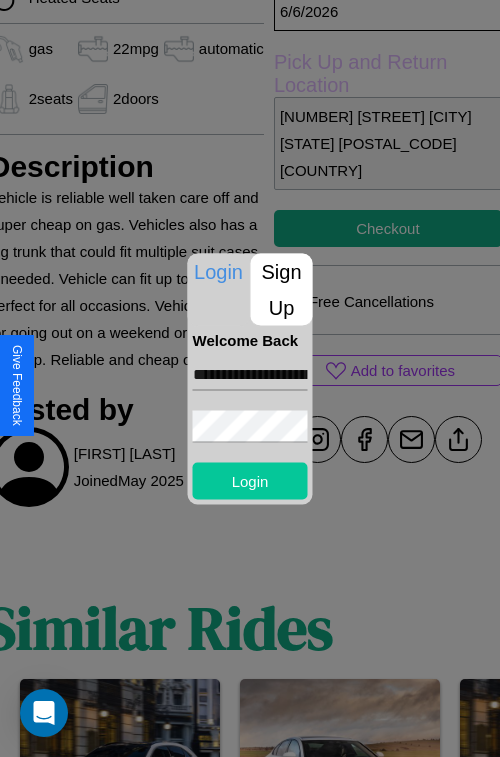 click on "Login" at bounding box center (250, 480) 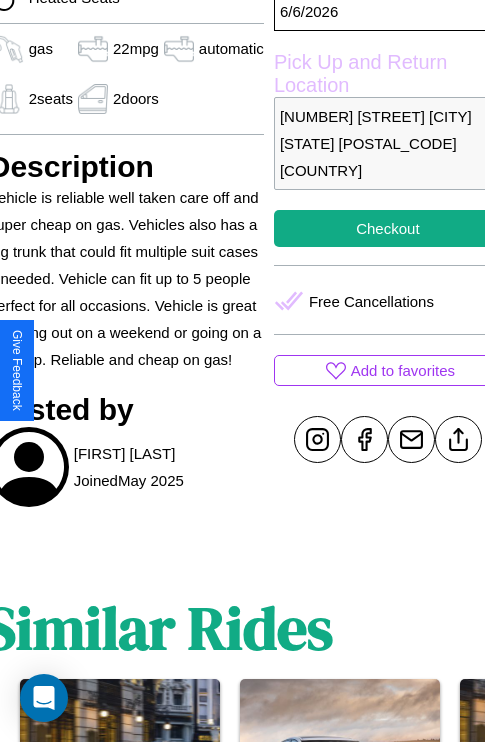 scroll, scrollTop: 650, scrollLeft: 84, axis: both 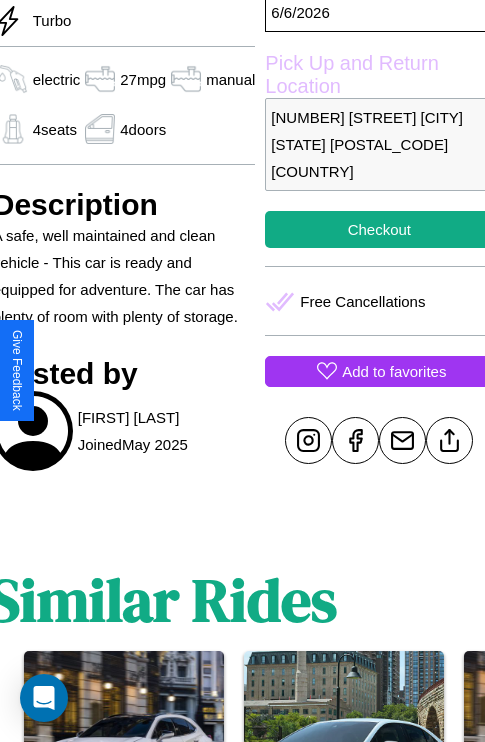 click on "Add to favorites" at bounding box center [394, 371] 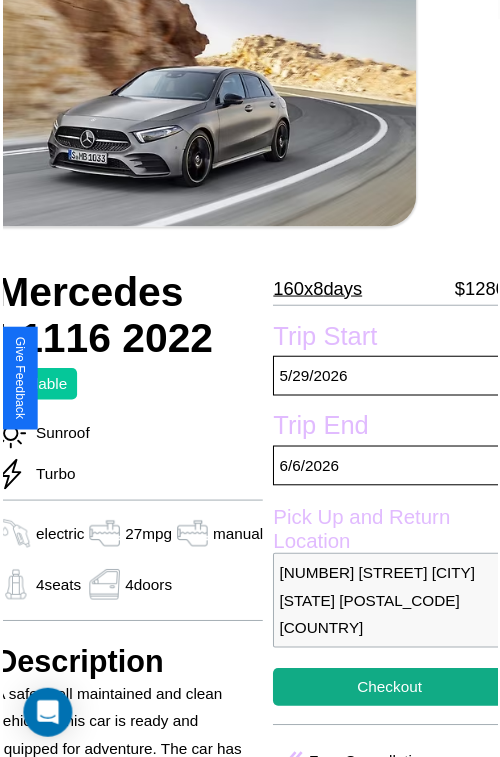 scroll, scrollTop: 129, scrollLeft: 80, axis: both 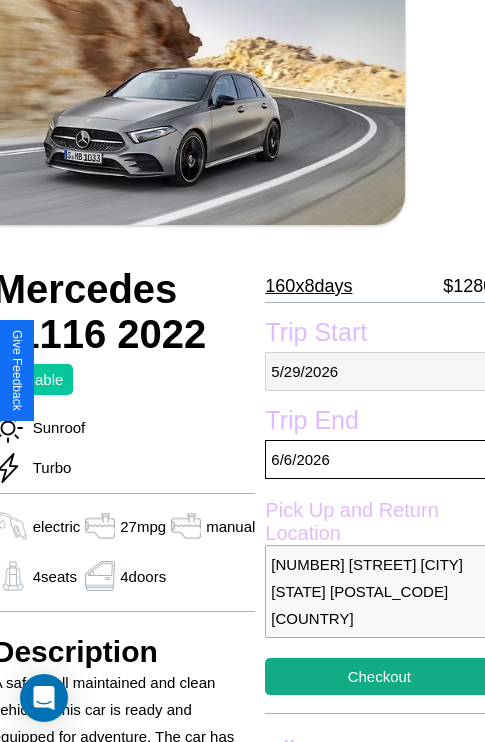 click on "5 / 29 / 2026" at bounding box center [379, 371] 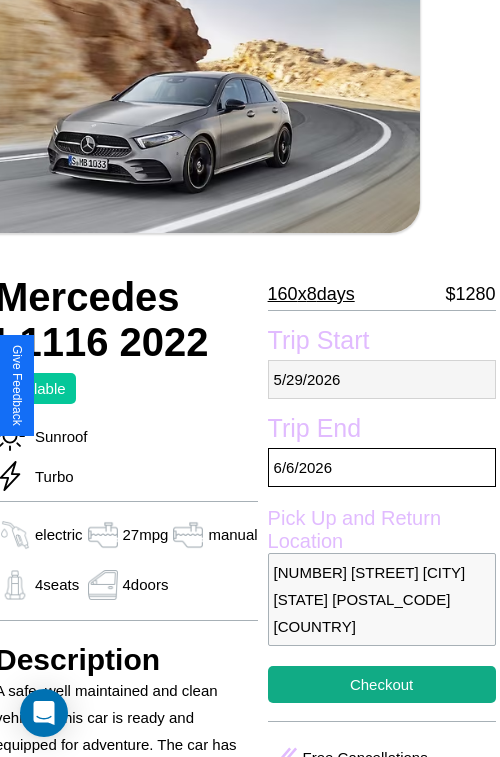 select on "*" 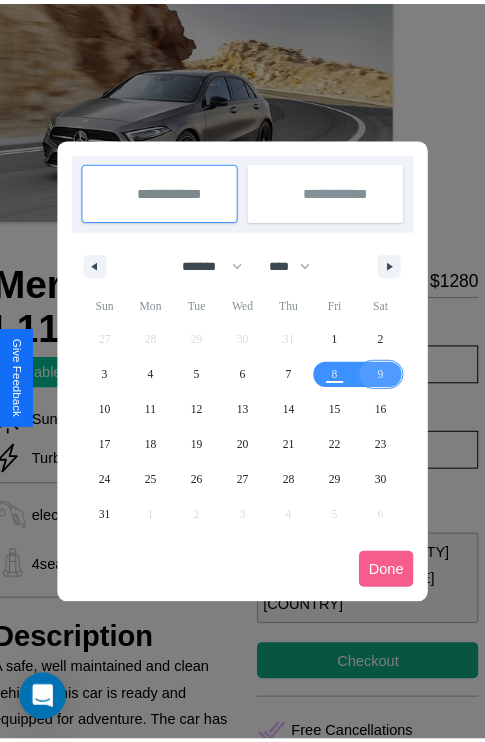scroll, scrollTop: 0, scrollLeft: 80, axis: horizontal 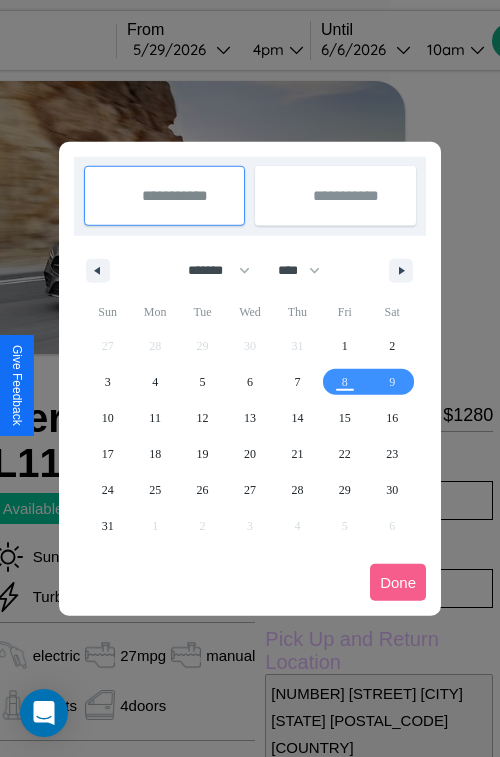 click at bounding box center (250, 378) 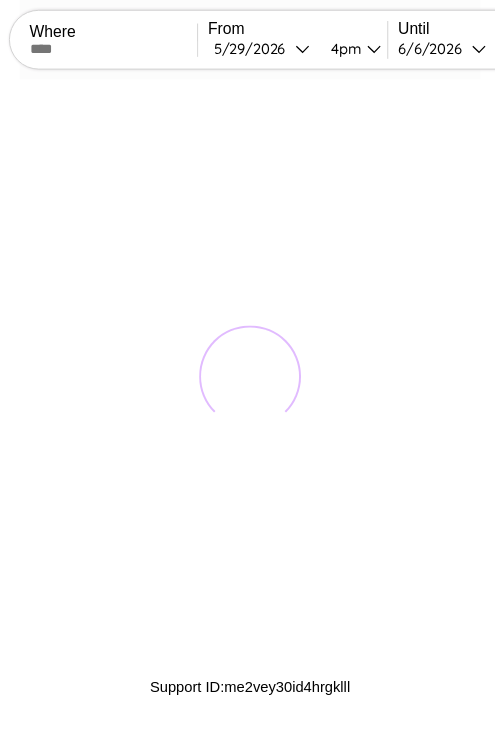 scroll, scrollTop: 0, scrollLeft: 0, axis: both 